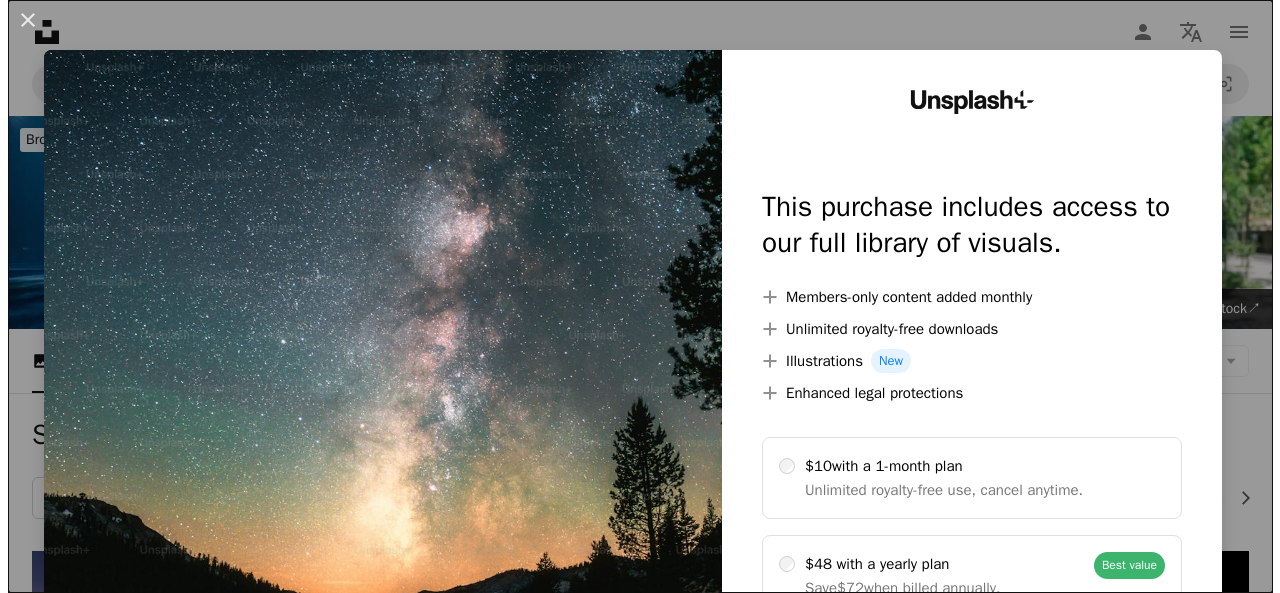 scroll, scrollTop: 928, scrollLeft: 0, axis: vertical 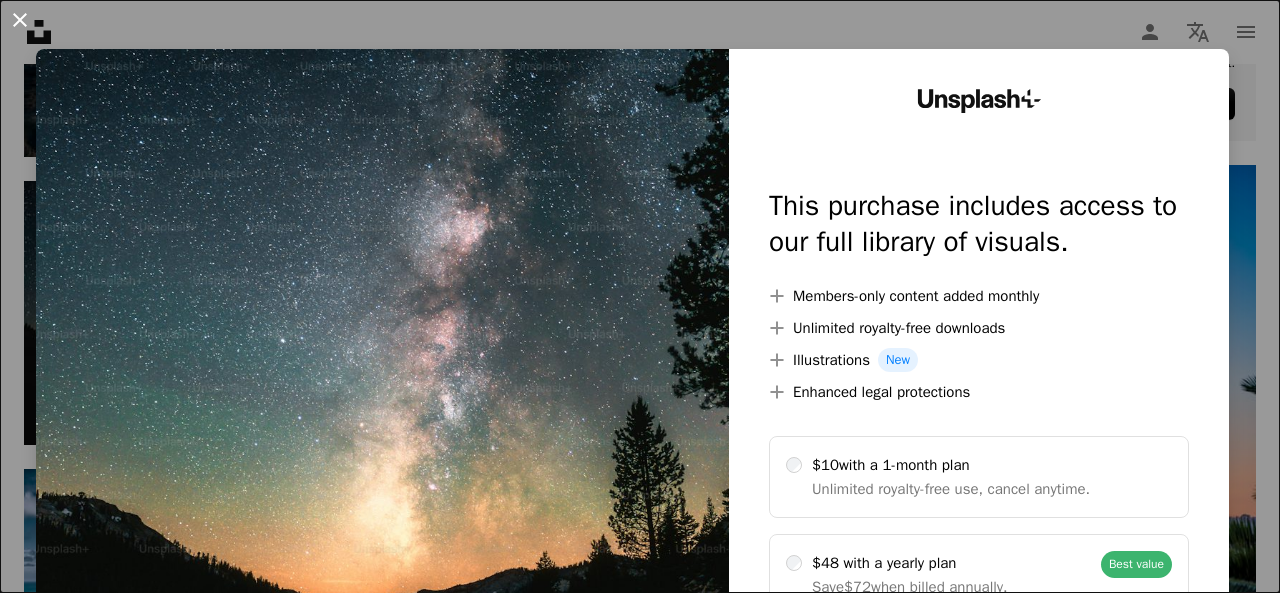 click on "An X shape" at bounding box center (20, 20) 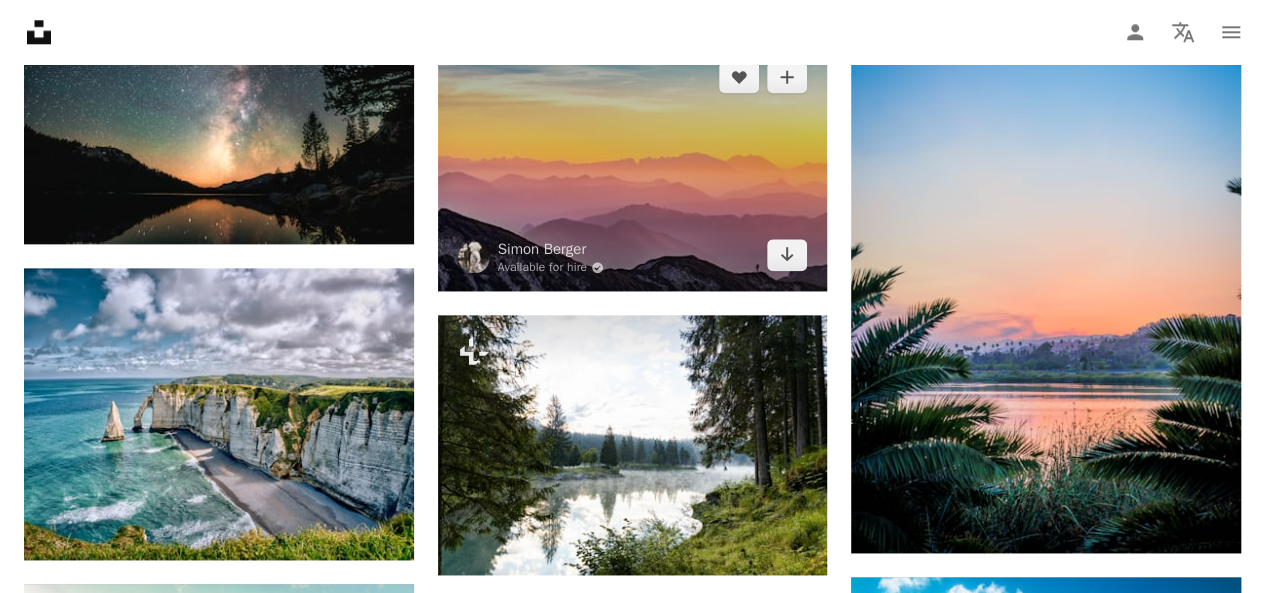 scroll, scrollTop: 1120, scrollLeft: 0, axis: vertical 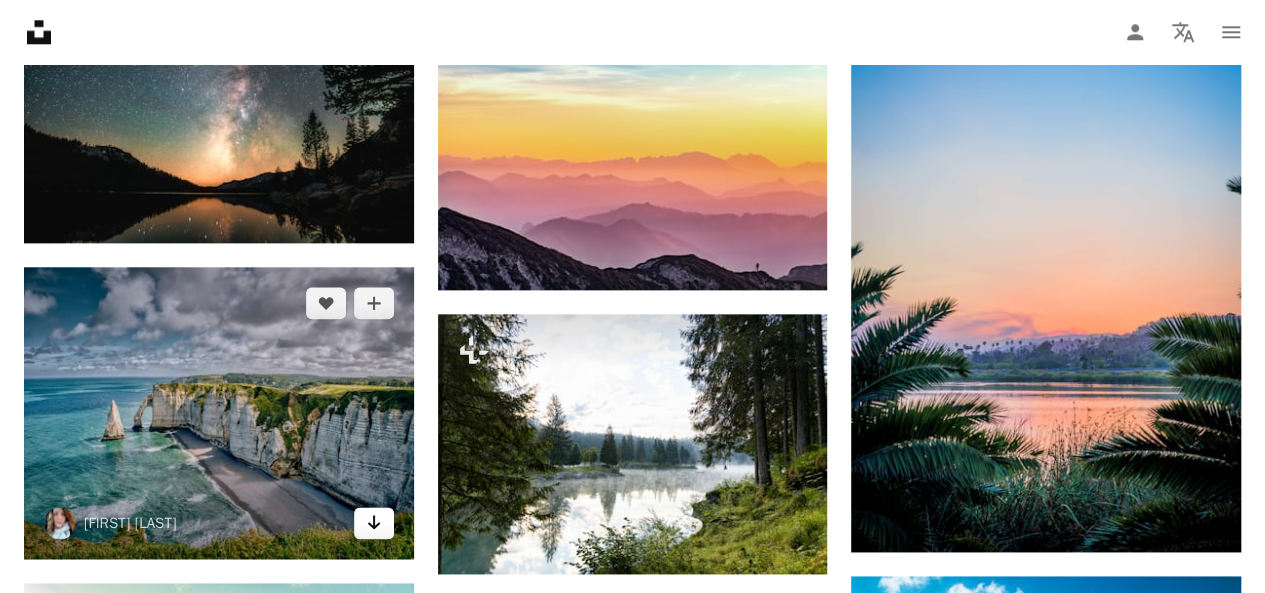click 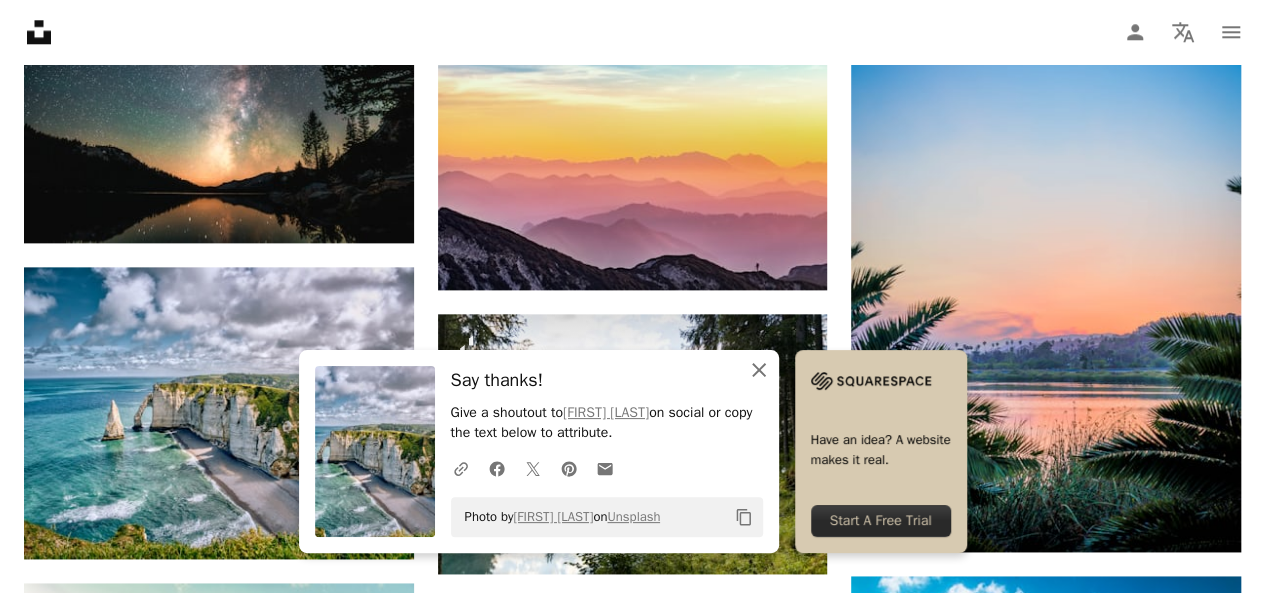 click 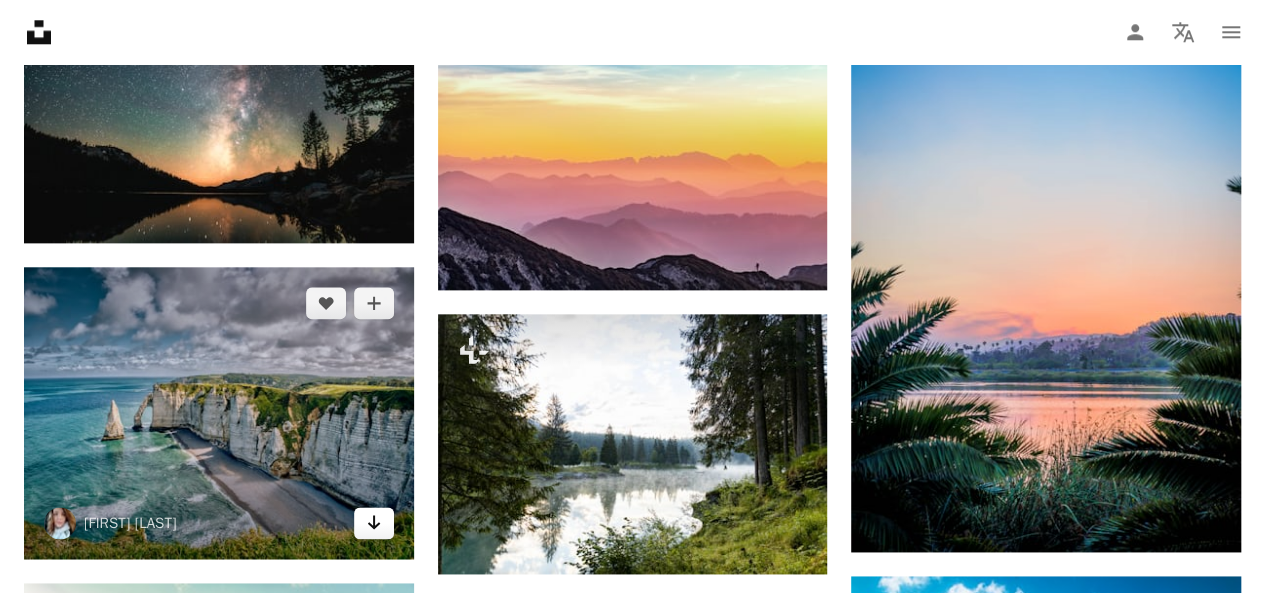 click on "Arrow pointing down" 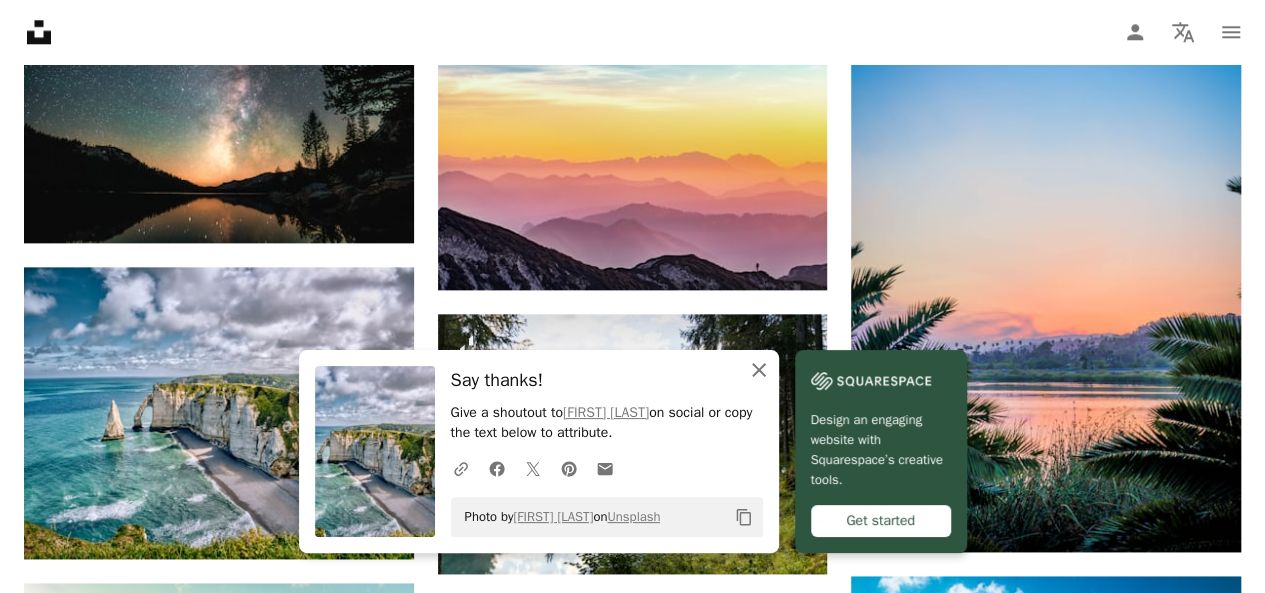 click on "An X shape Close" at bounding box center (759, 370) 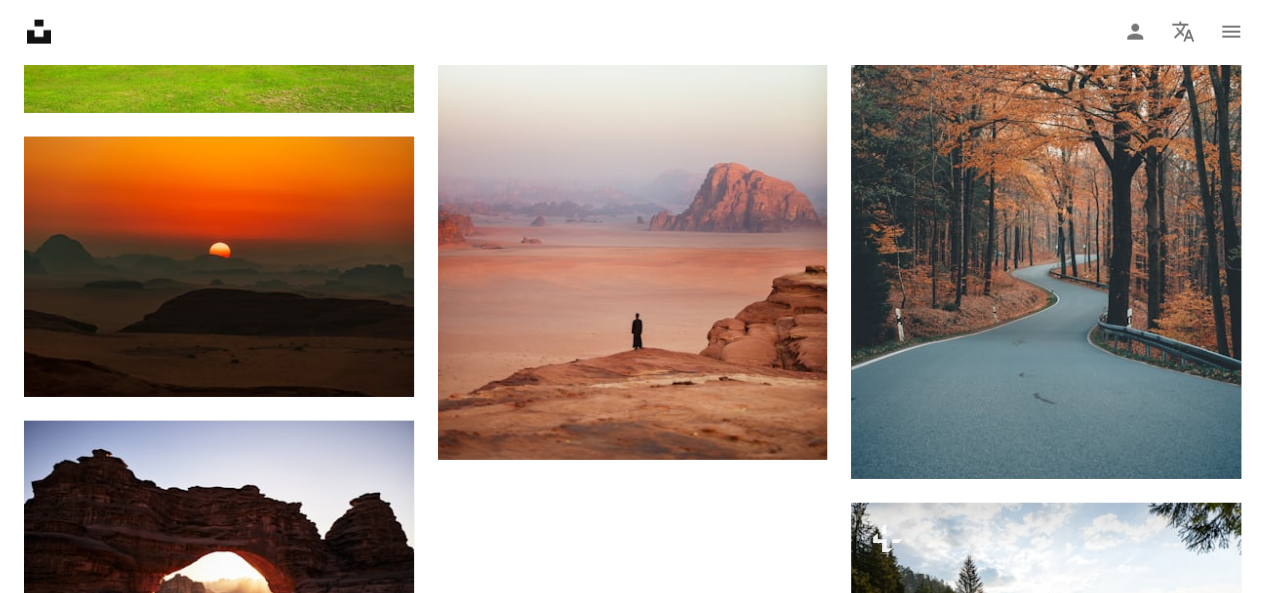scroll, scrollTop: 2414, scrollLeft: 0, axis: vertical 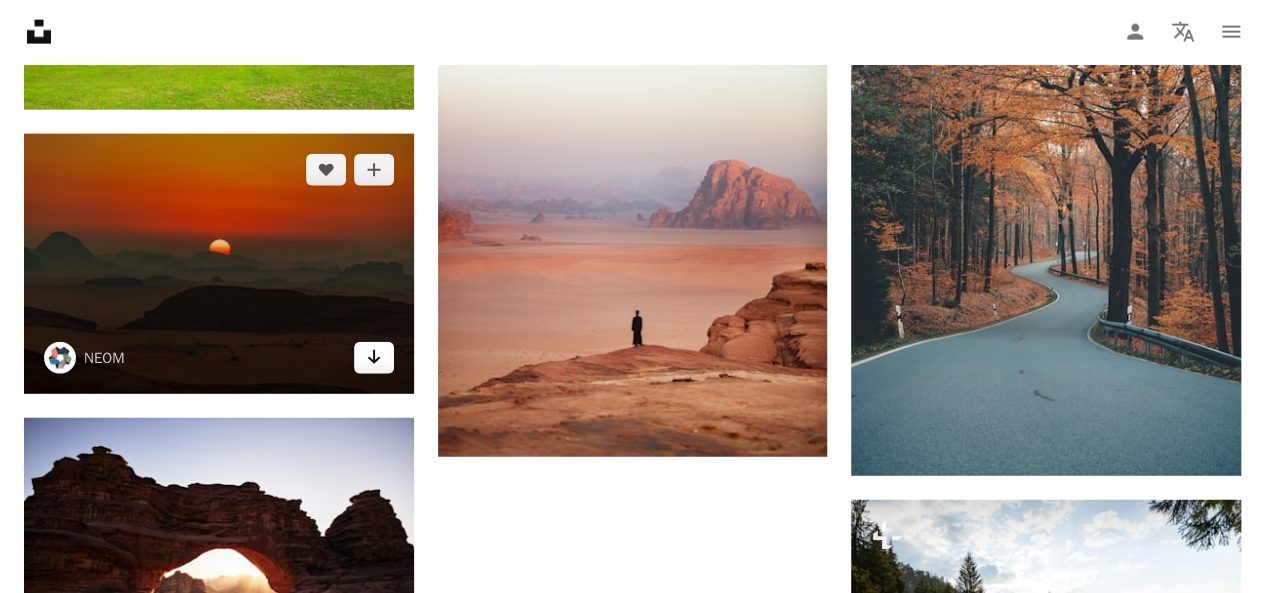 click on "Arrow pointing down" at bounding box center (374, 358) 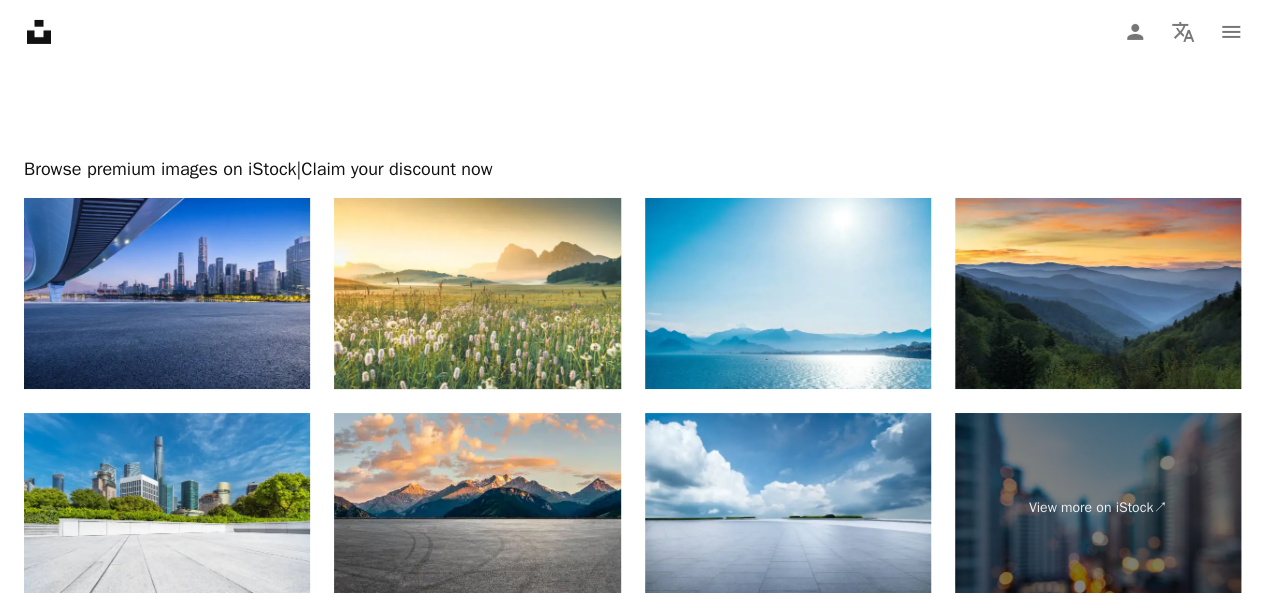 scroll, scrollTop: 3755, scrollLeft: 0, axis: vertical 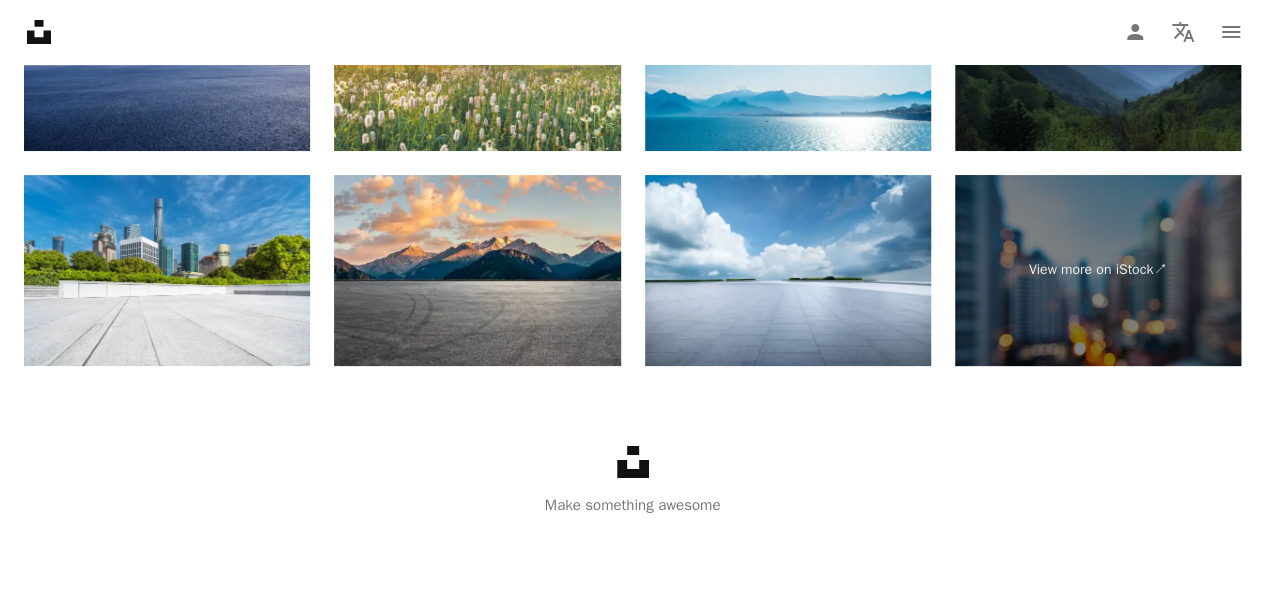 click at bounding box center [1098, 55] 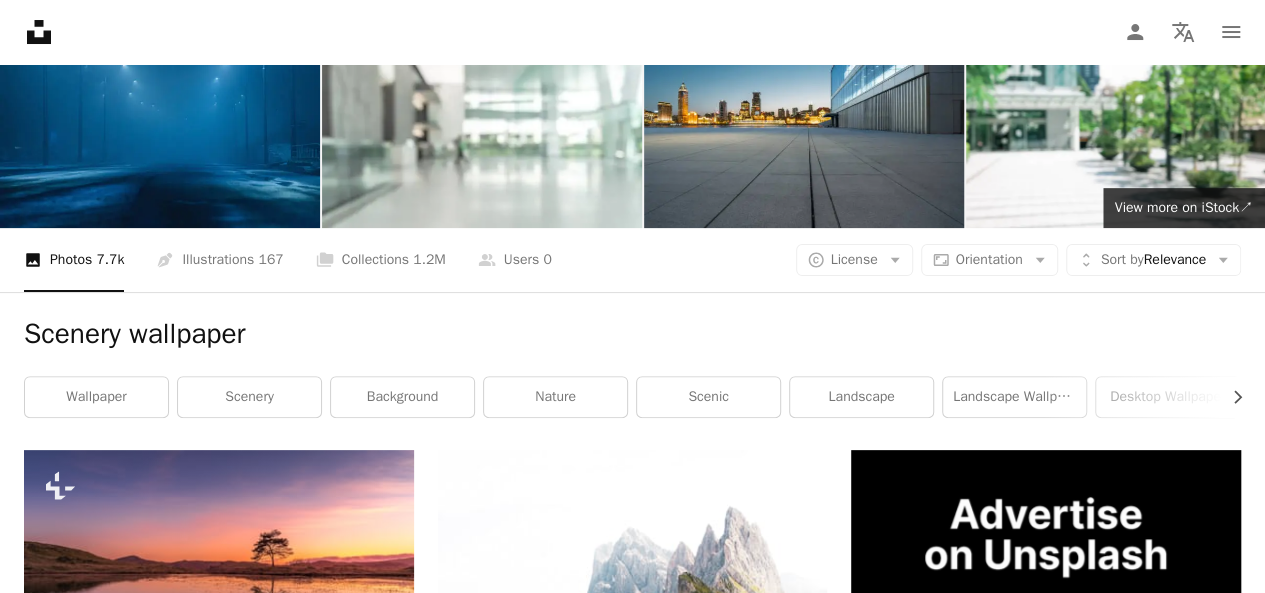 scroll, scrollTop: 96, scrollLeft: 0, axis: vertical 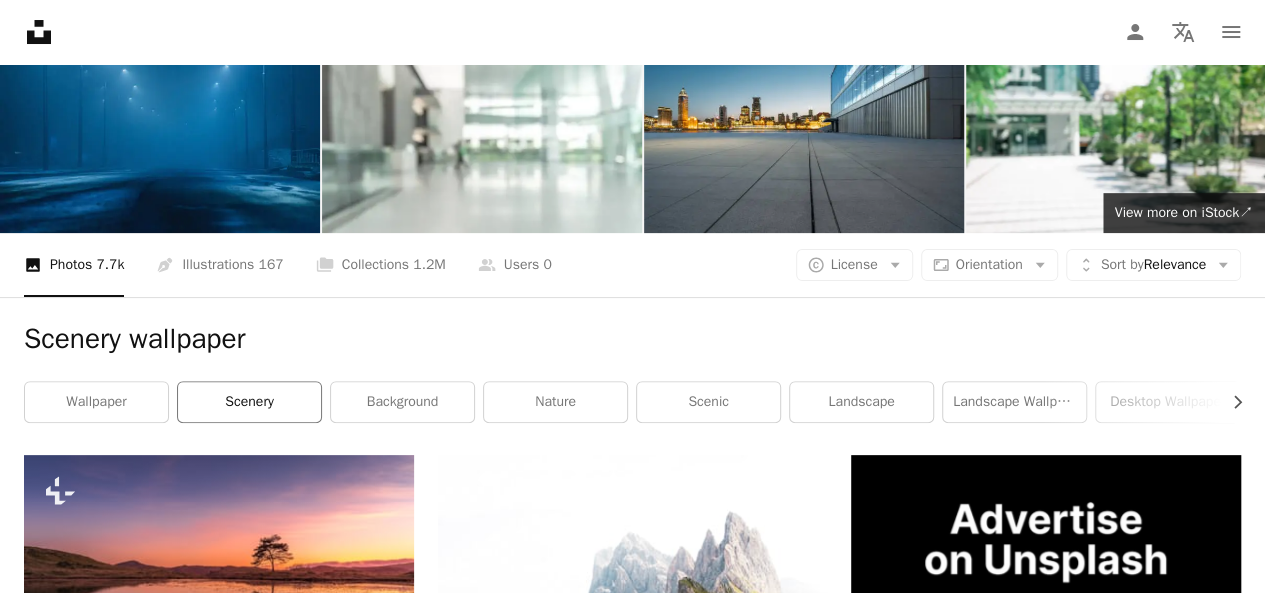 click on "scenery" at bounding box center (249, 402) 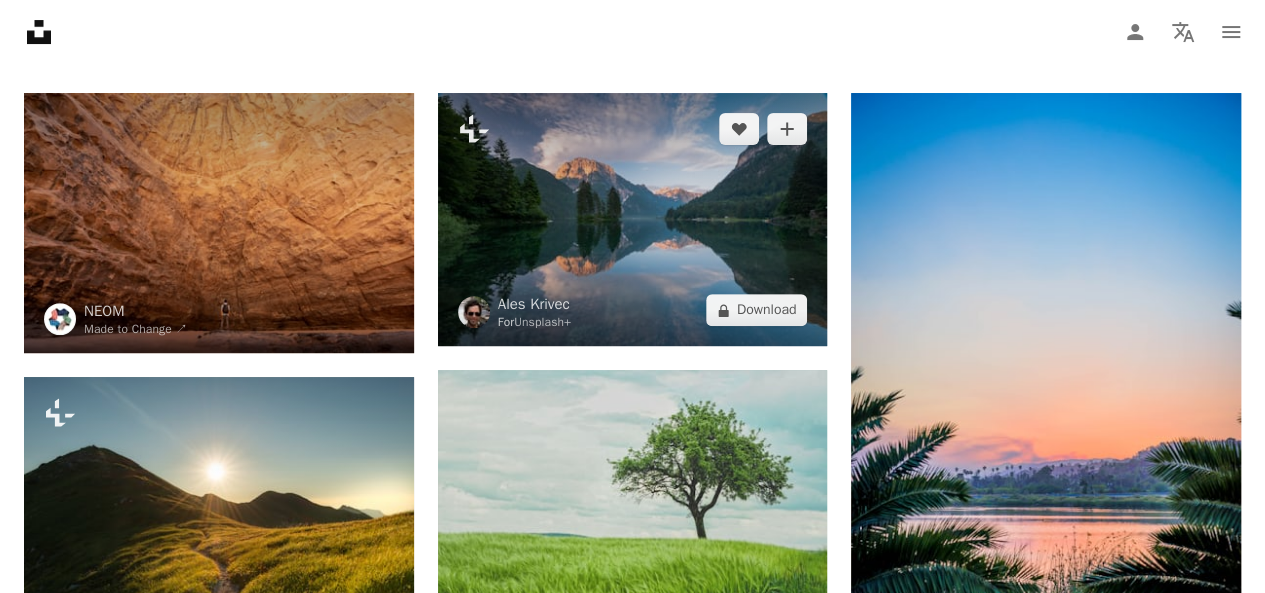scroll, scrollTop: 0, scrollLeft: 0, axis: both 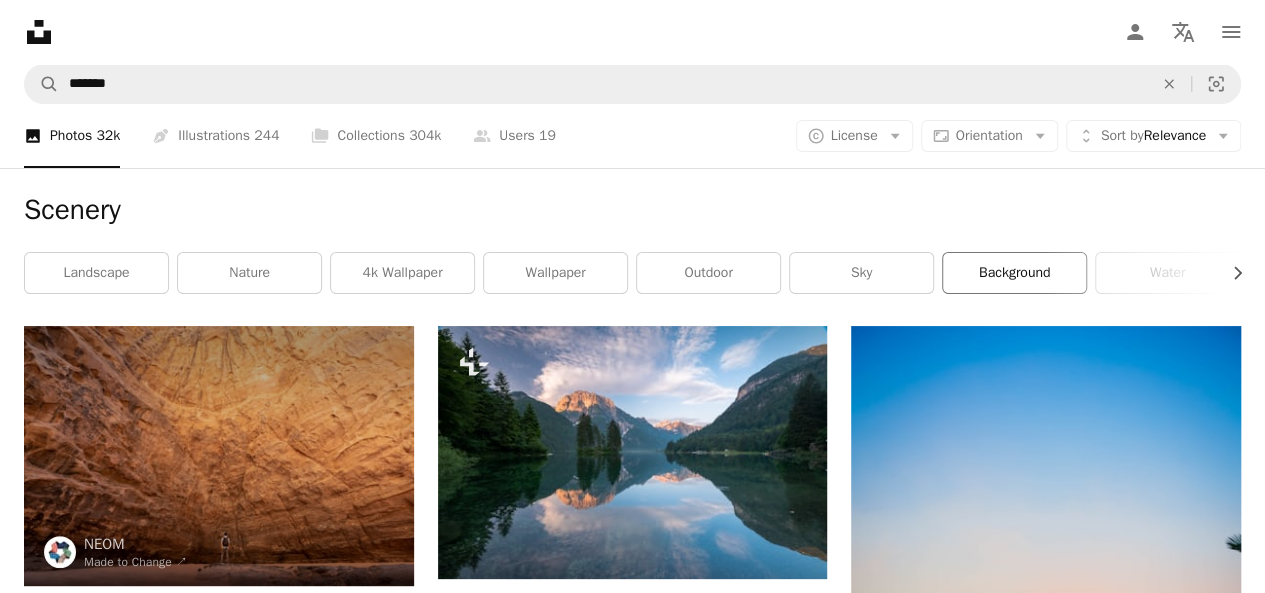 click on "background" at bounding box center (1014, 273) 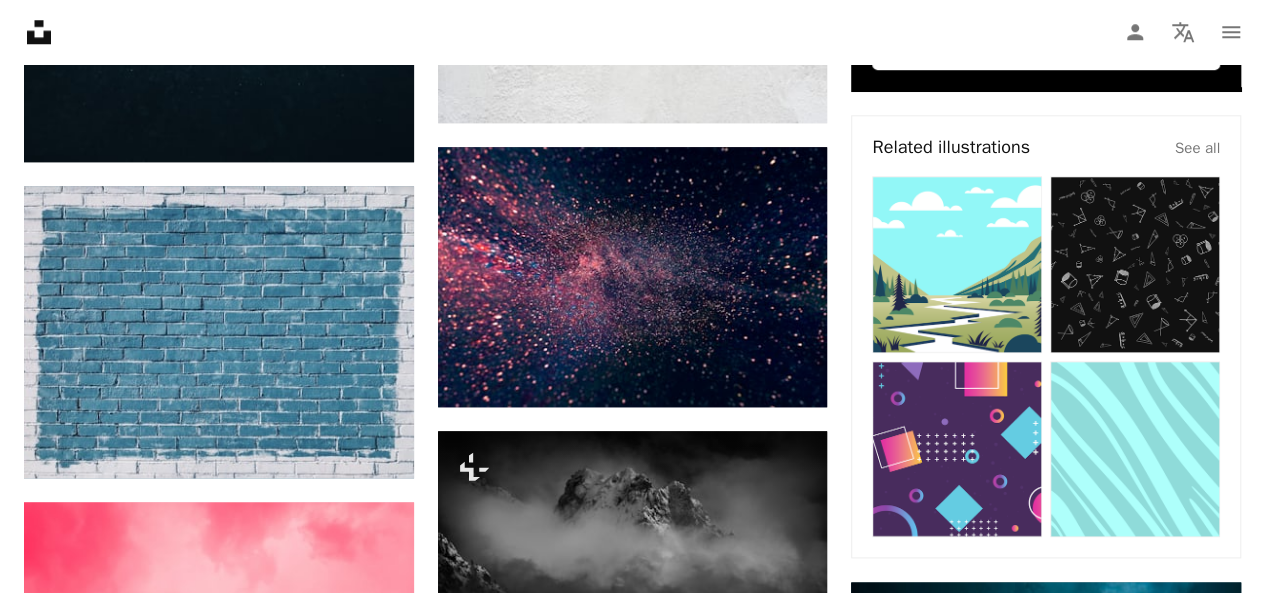 scroll, scrollTop: 1056, scrollLeft: 0, axis: vertical 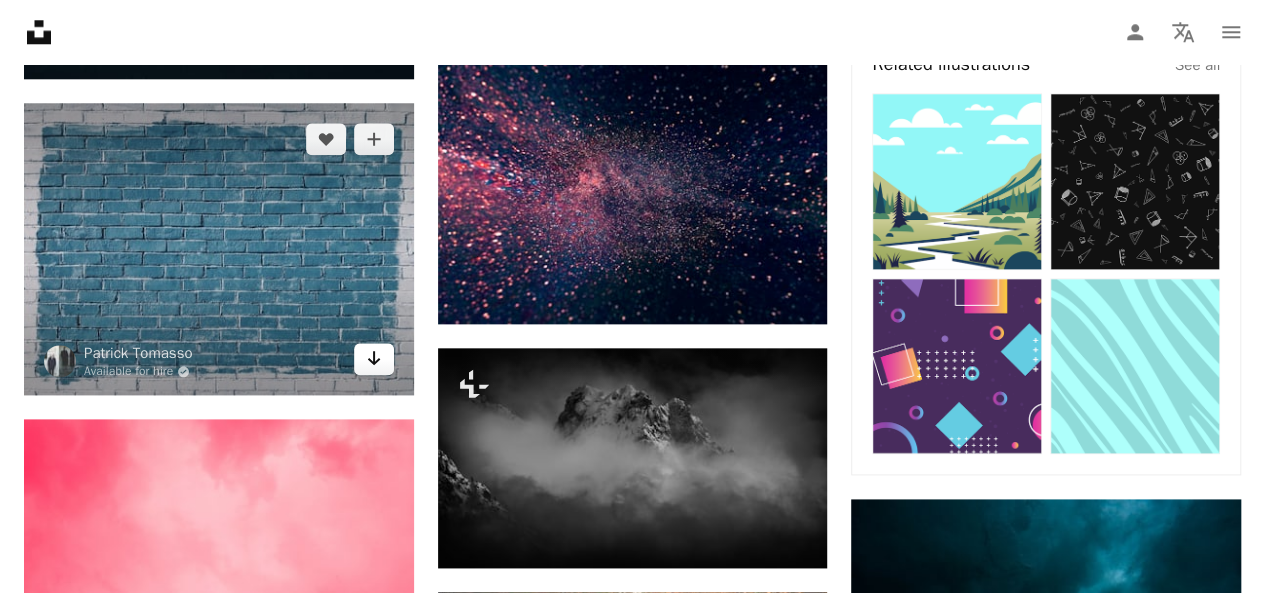 click on "Arrow pointing down" at bounding box center (374, 359) 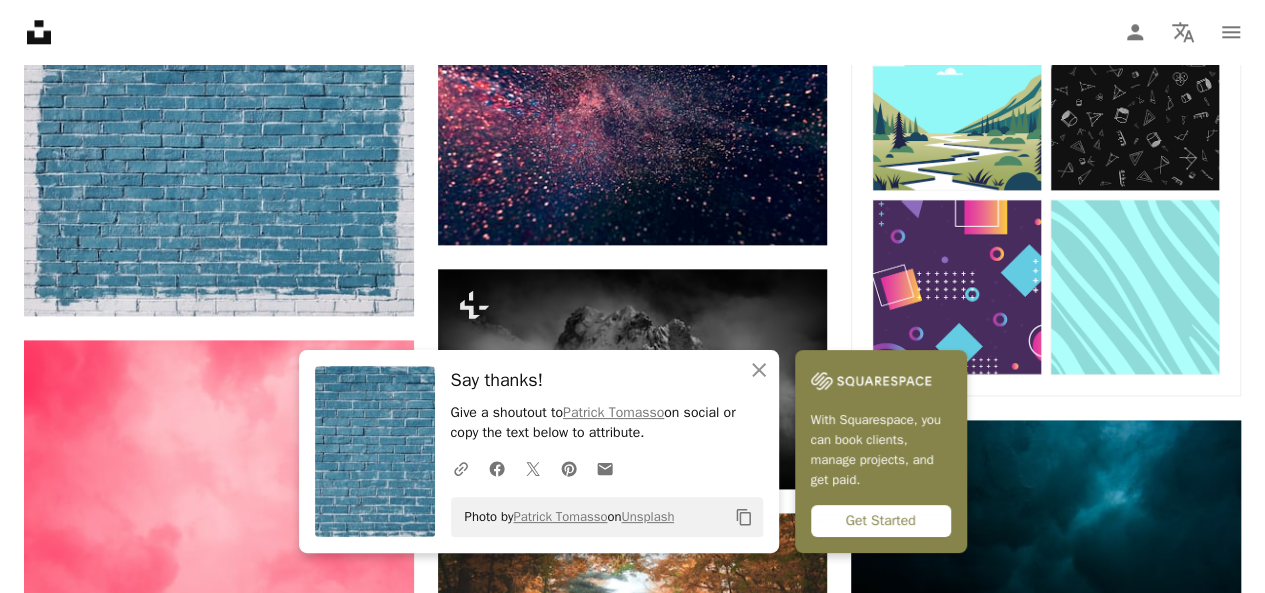scroll, scrollTop: 1138, scrollLeft: 0, axis: vertical 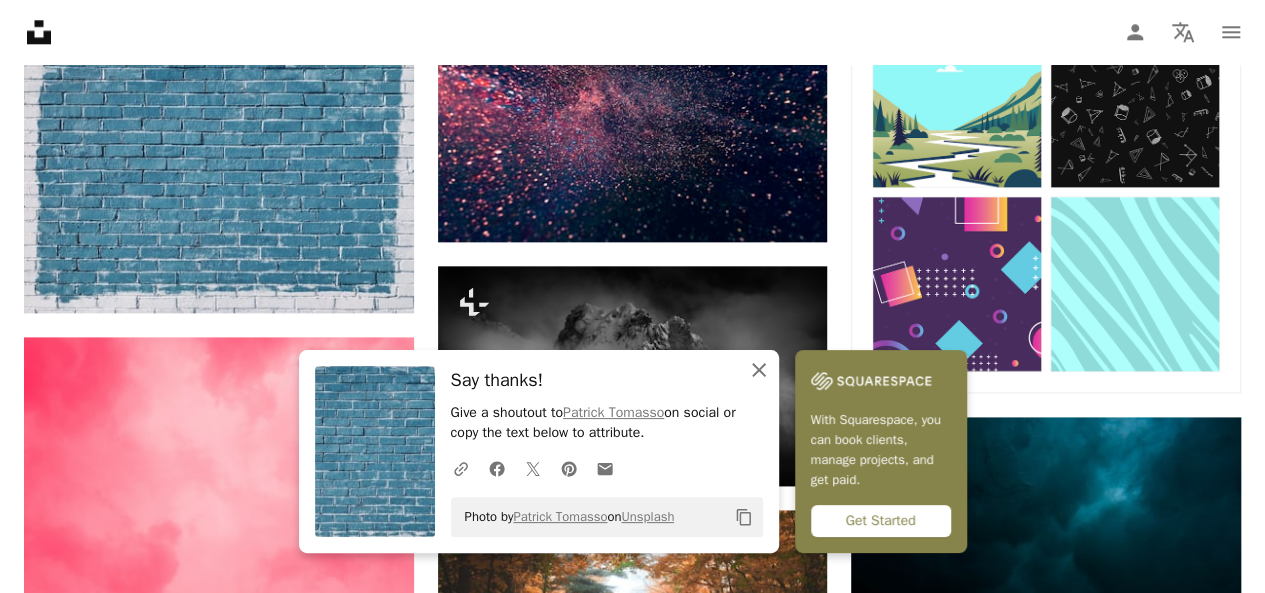 click on "An X shape" 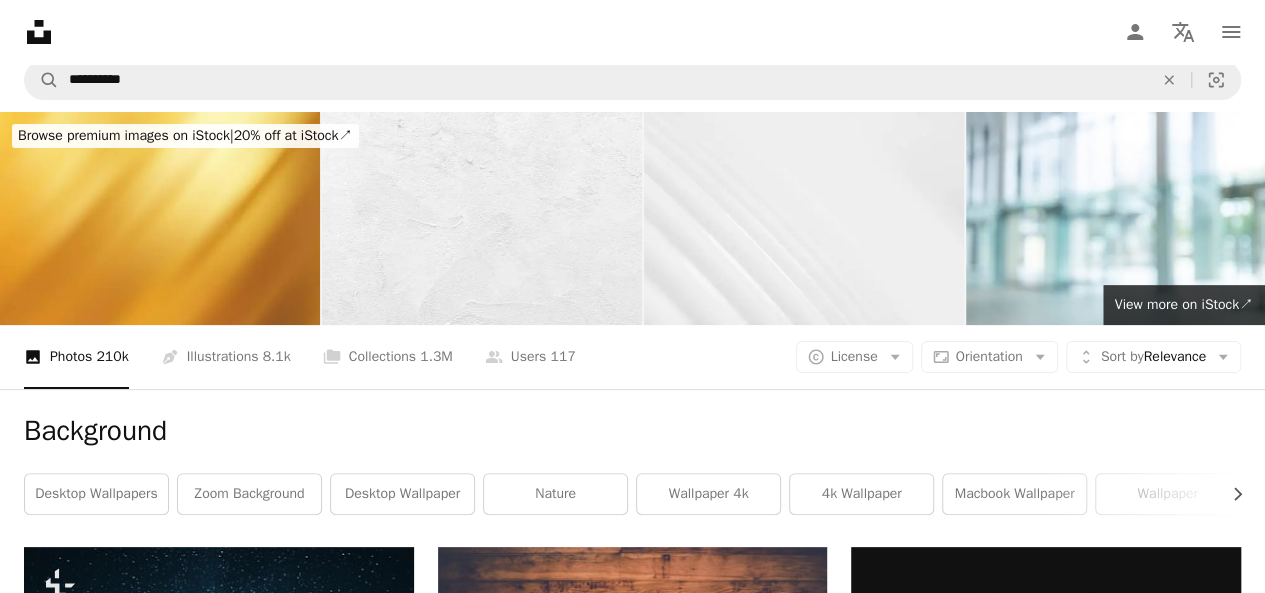 scroll, scrollTop: 0, scrollLeft: 0, axis: both 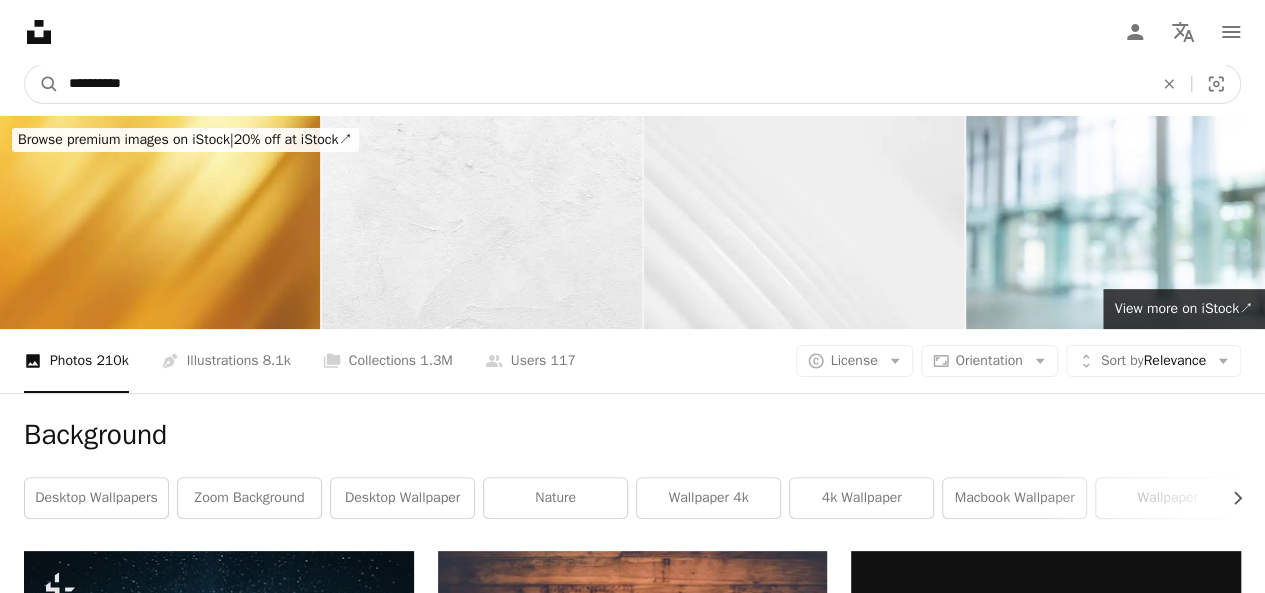 click on "**********" at bounding box center [603, 84] 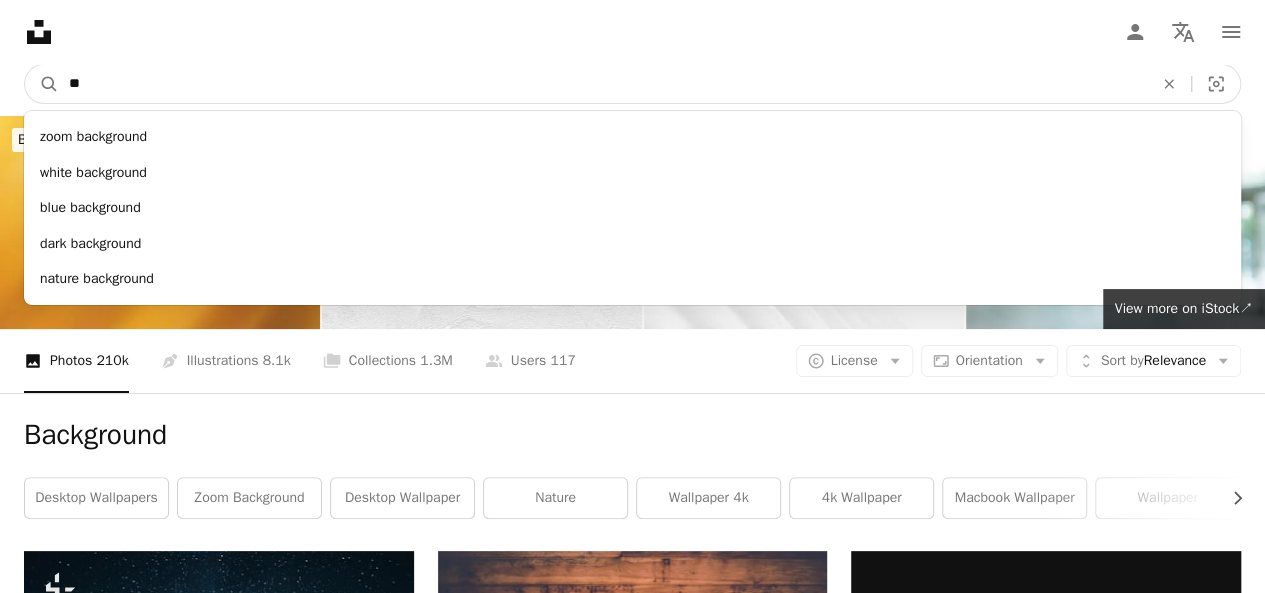 type on "*" 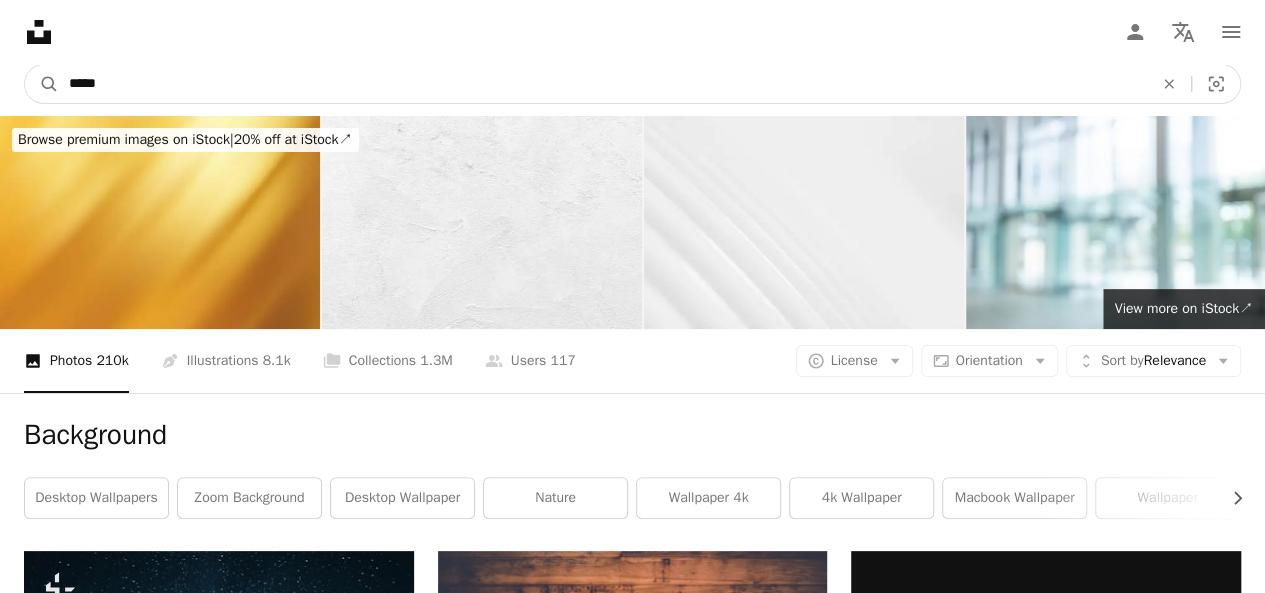 type on "******" 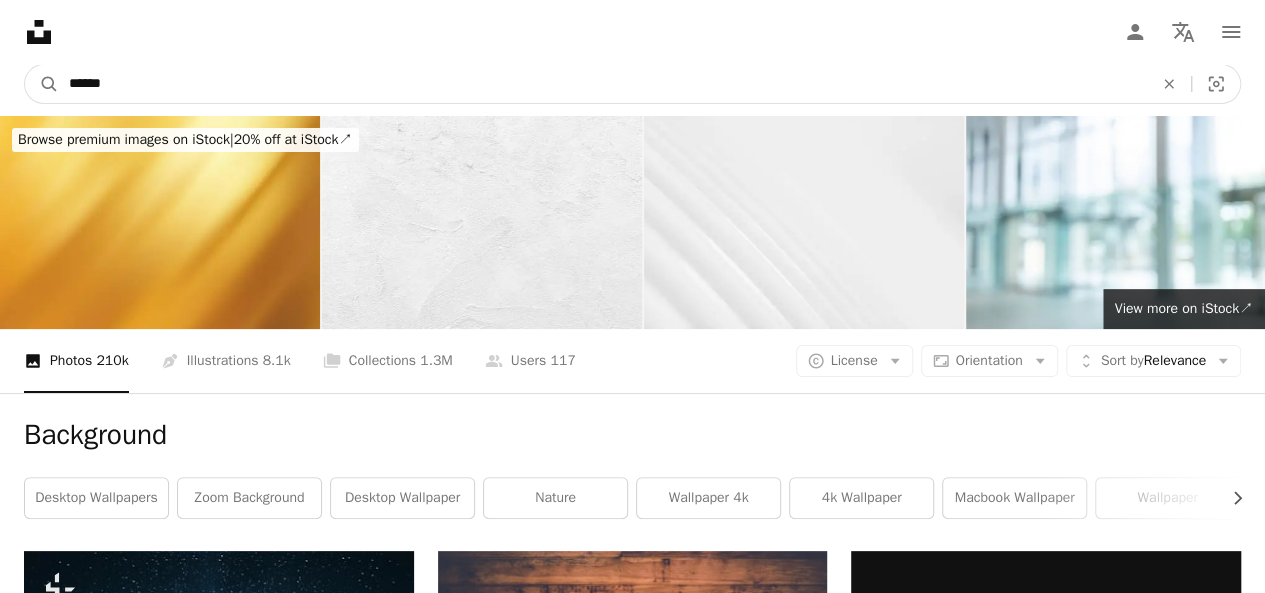 click on "A magnifying glass" at bounding box center (42, 84) 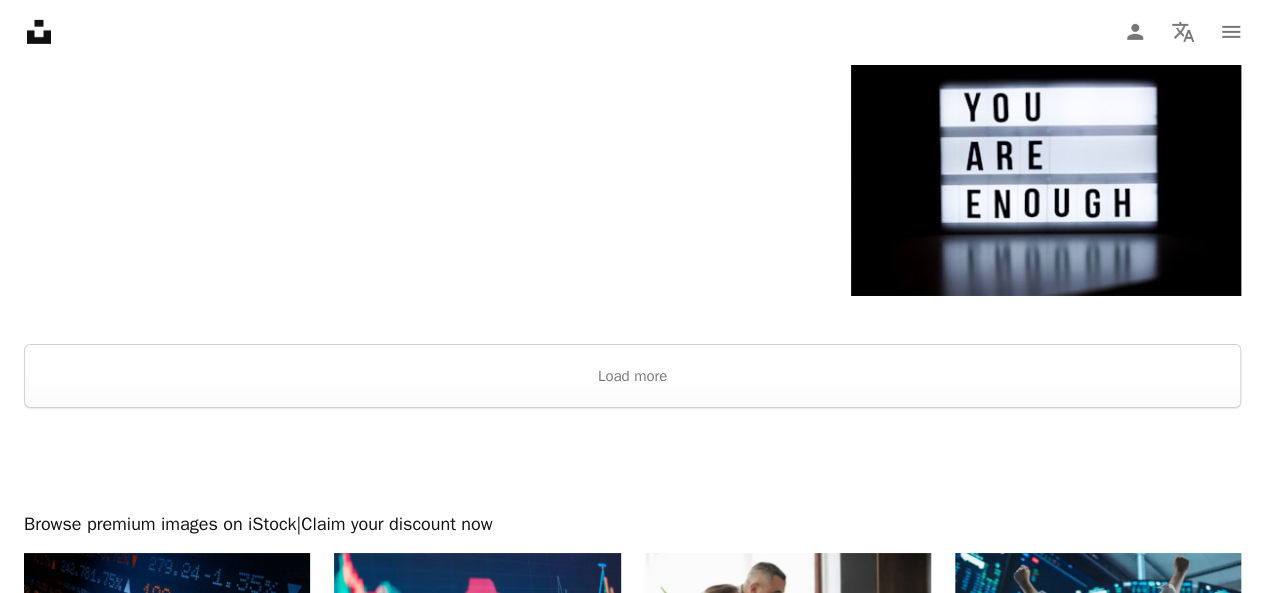 scroll, scrollTop: 3321, scrollLeft: 0, axis: vertical 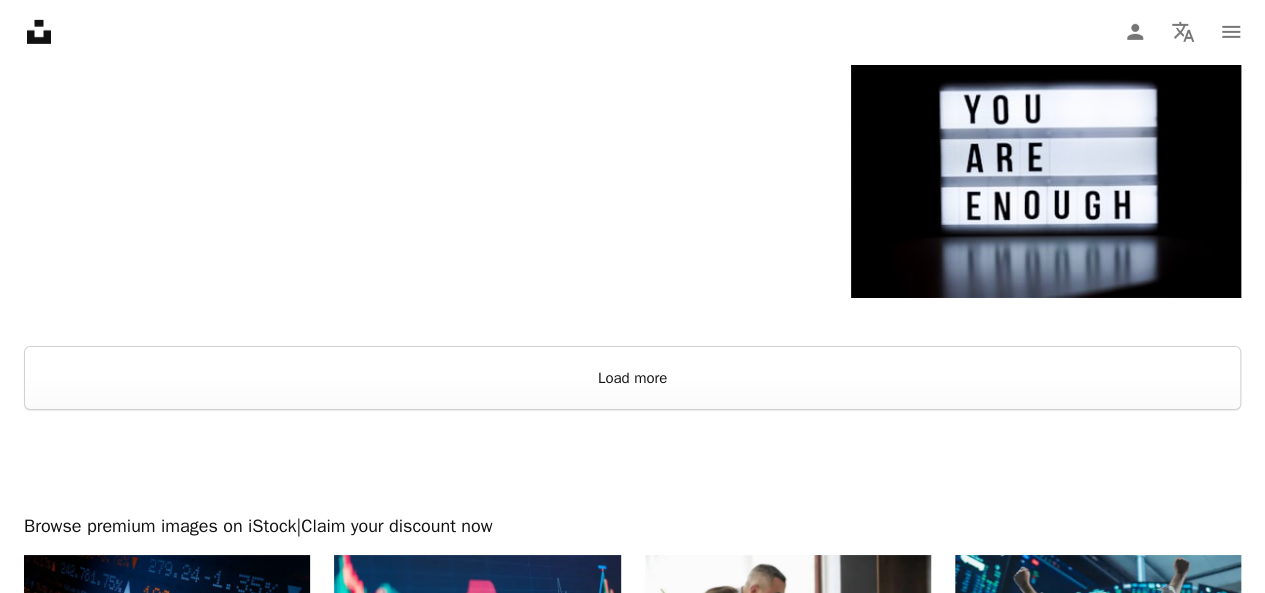 click on "Load more" at bounding box center (632, 378) 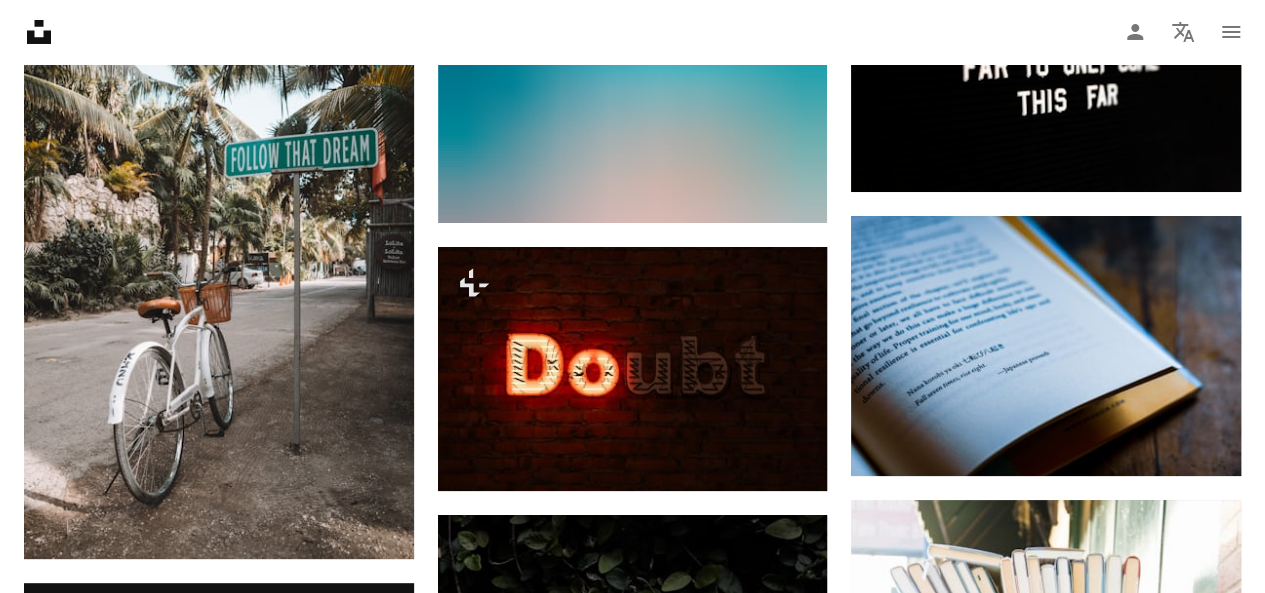 scroll, scrollTop: 3860, scrollLeft: 0, axis: vertical 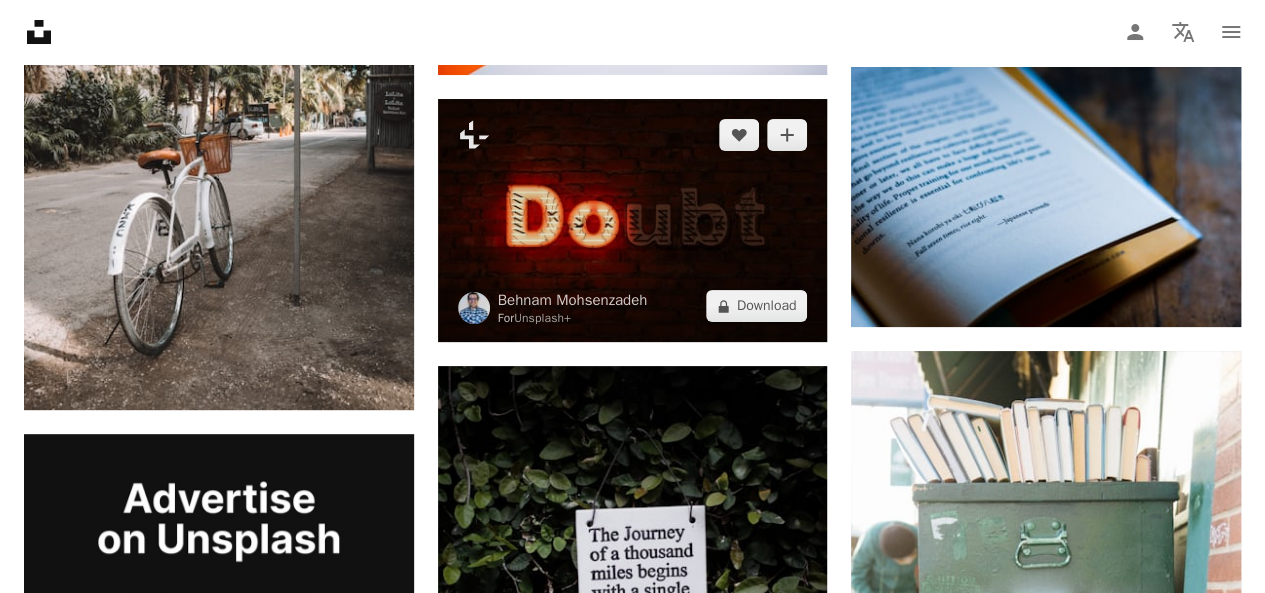 click at bounding box center [633, 221] 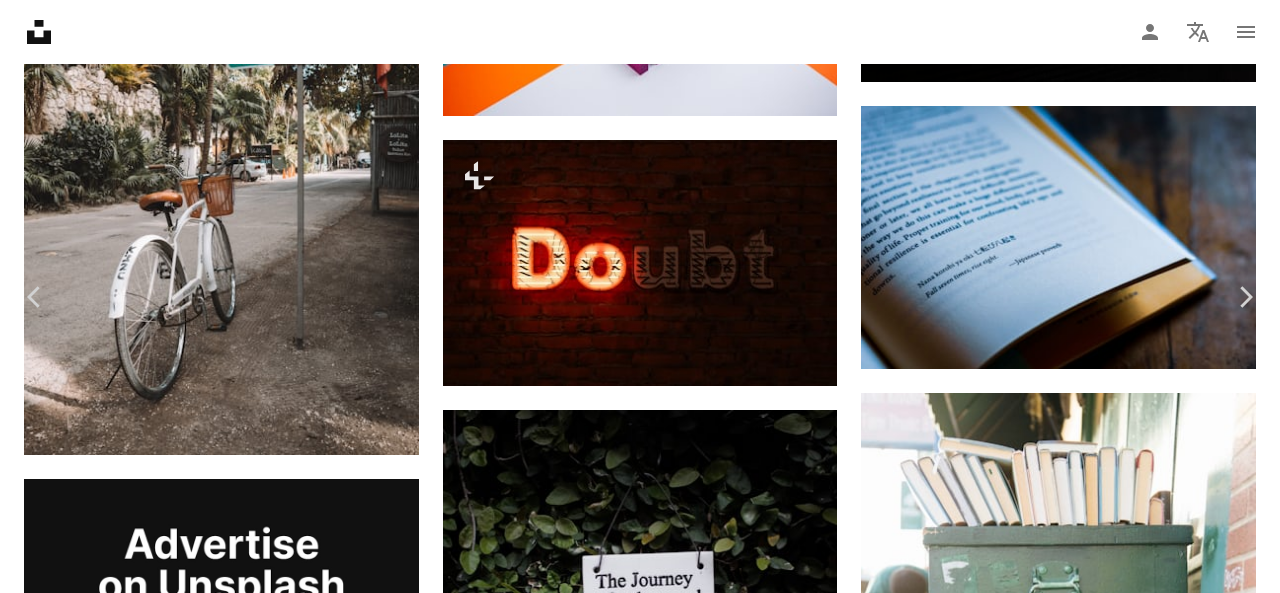 click on "An X shape" at bounding box center [20, 20] 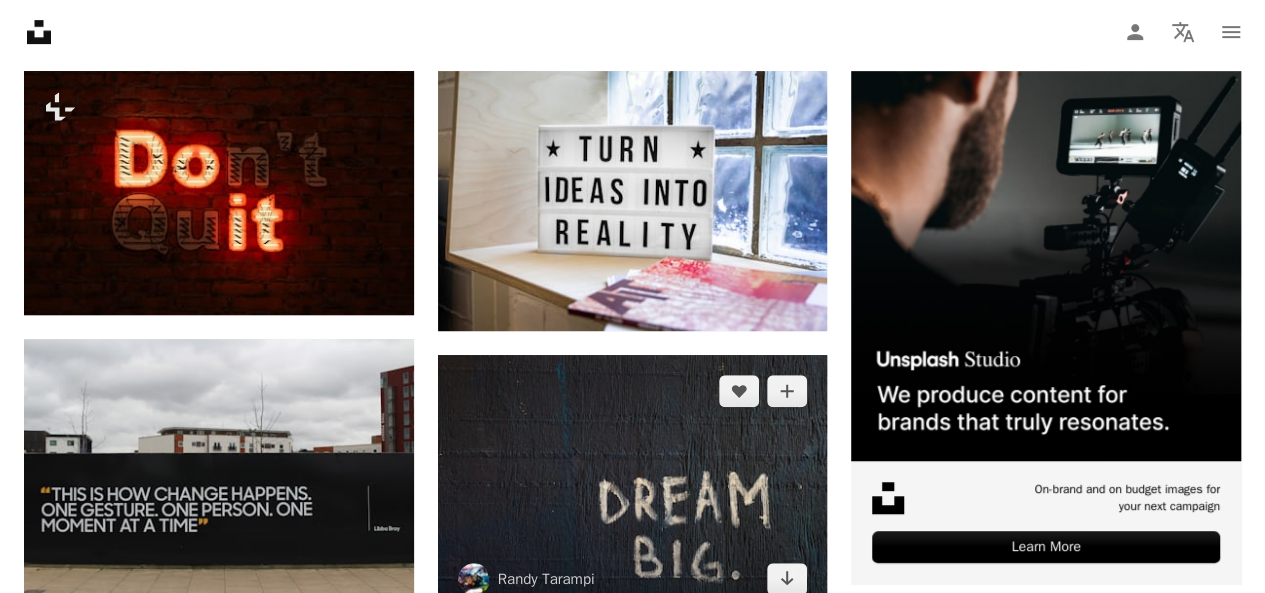 scroll, scrollTop: 596, scrollLeft: 0, axis: vertical 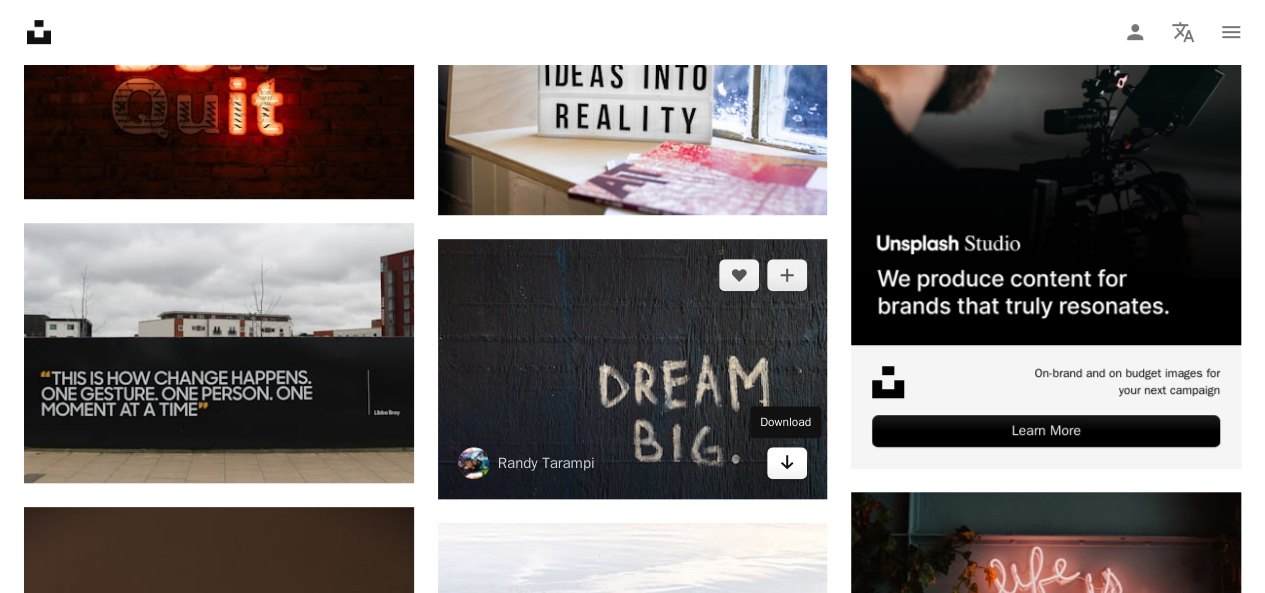 click on "Arrow pointing down" at bounding box center (787, 463) 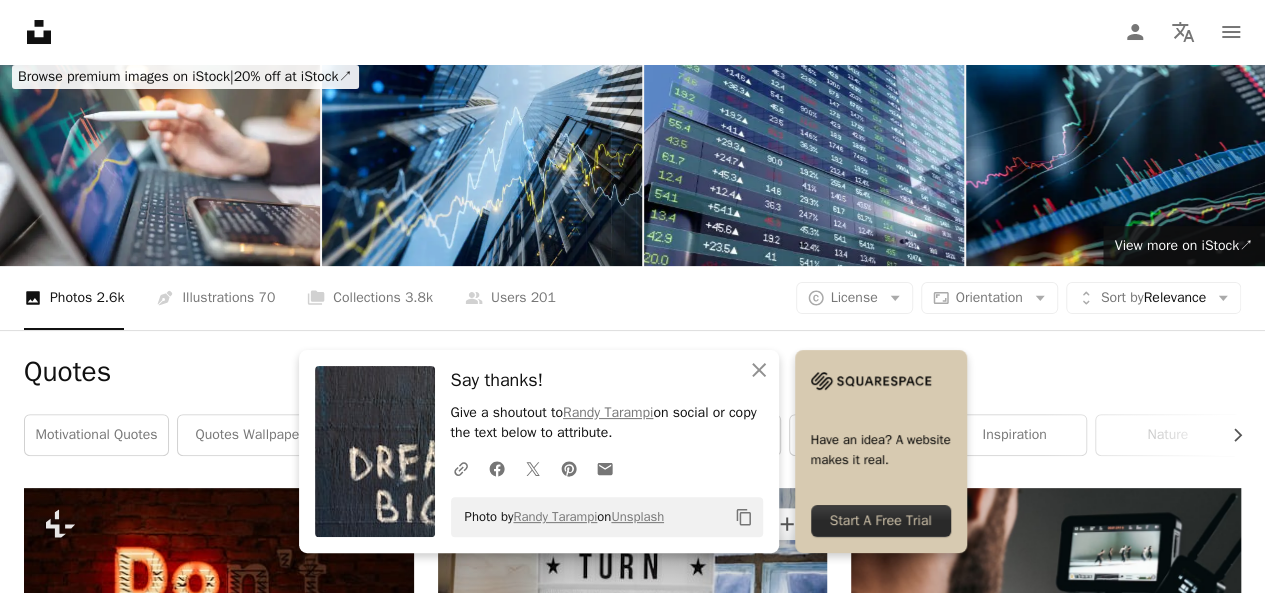 scroll, scrollTop: 0, scrollLeft: 0, axis: both 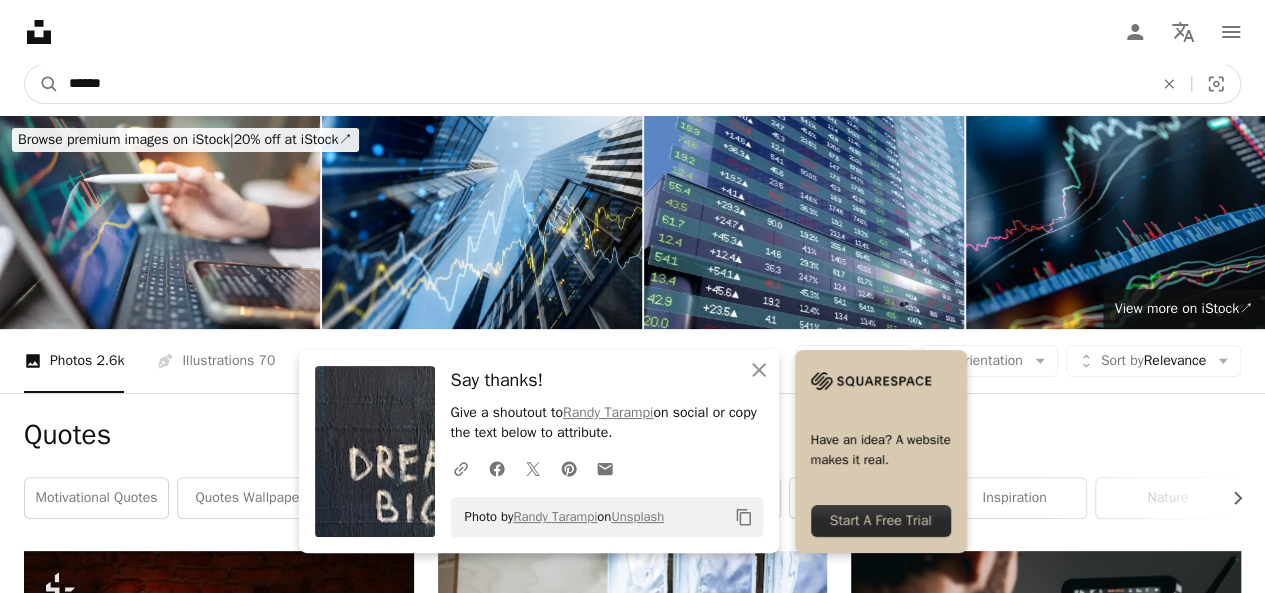 click on "******" at bounding box center (603, 84) 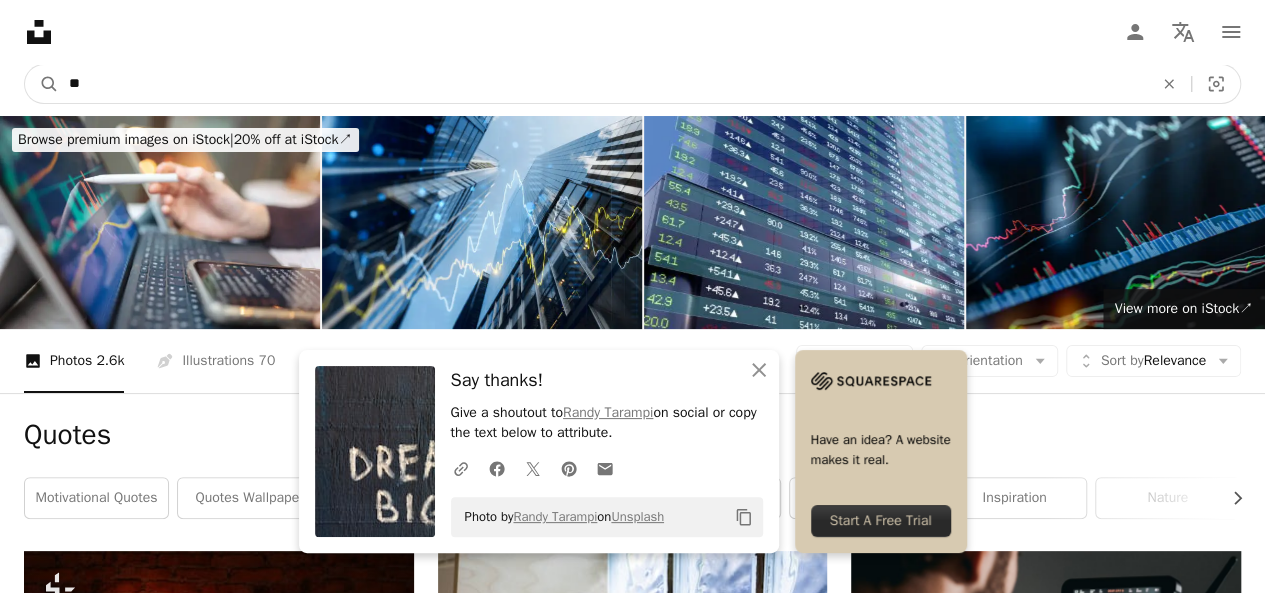 type on "*" 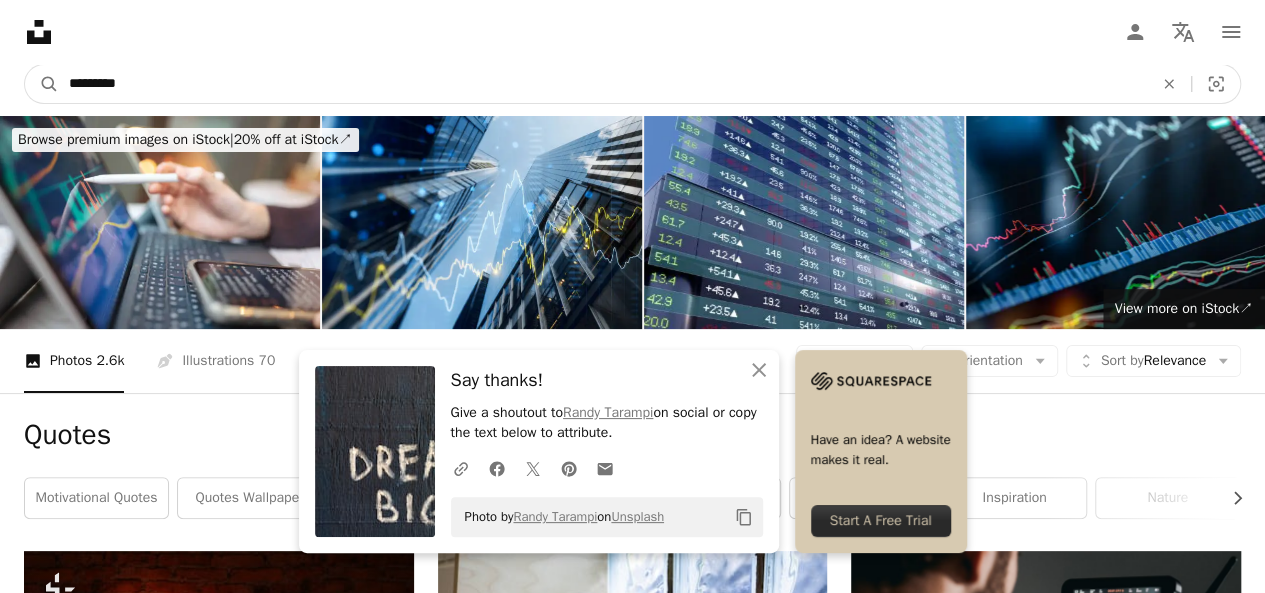 type on "*********" 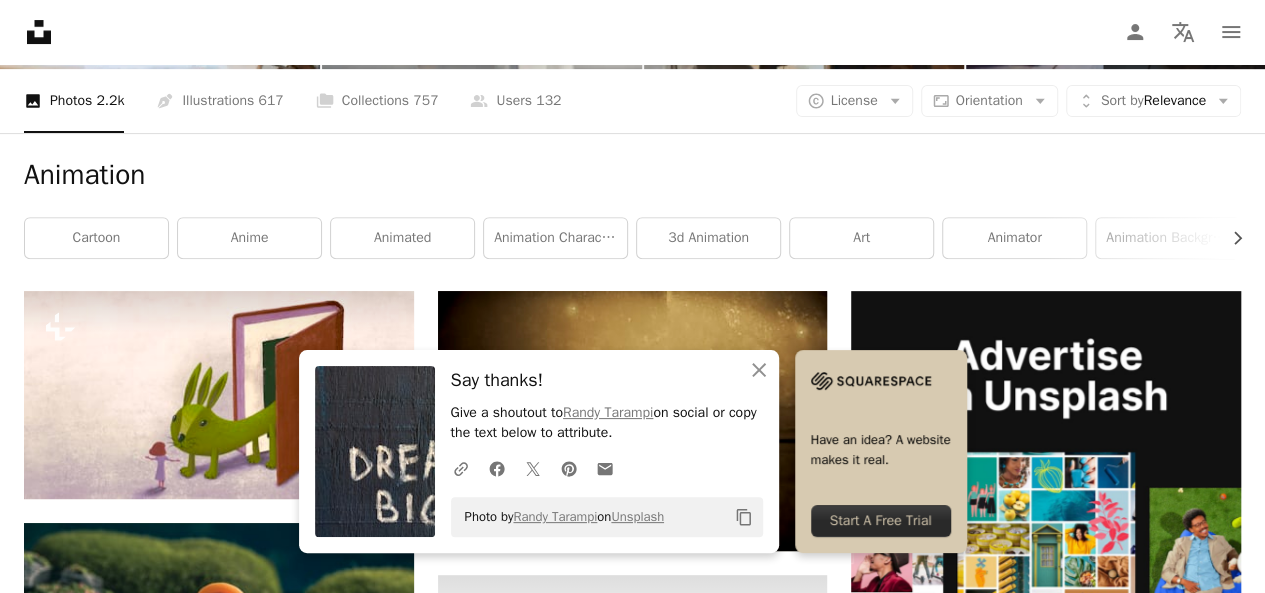 scroll, scrollTop: 494, scrollLeft: 0, axis: vertical 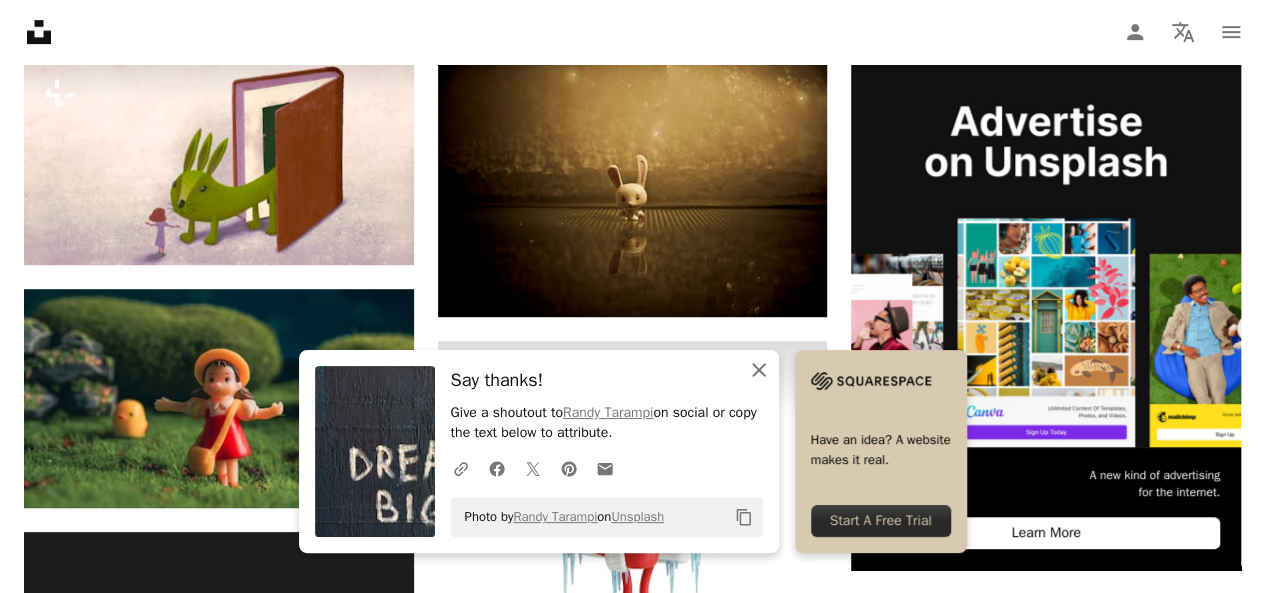 click on "An X shape Close" at bounding box center [759, 370] 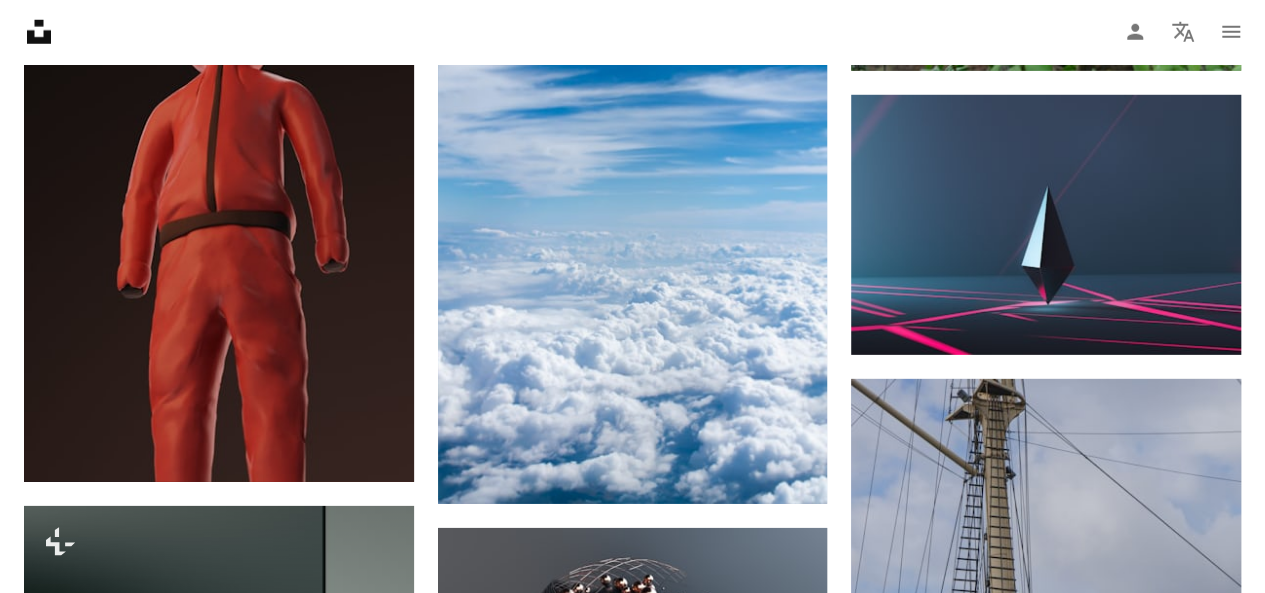 scroll, scrollTop: 6655, scrollLeft: 0, axis: vertical 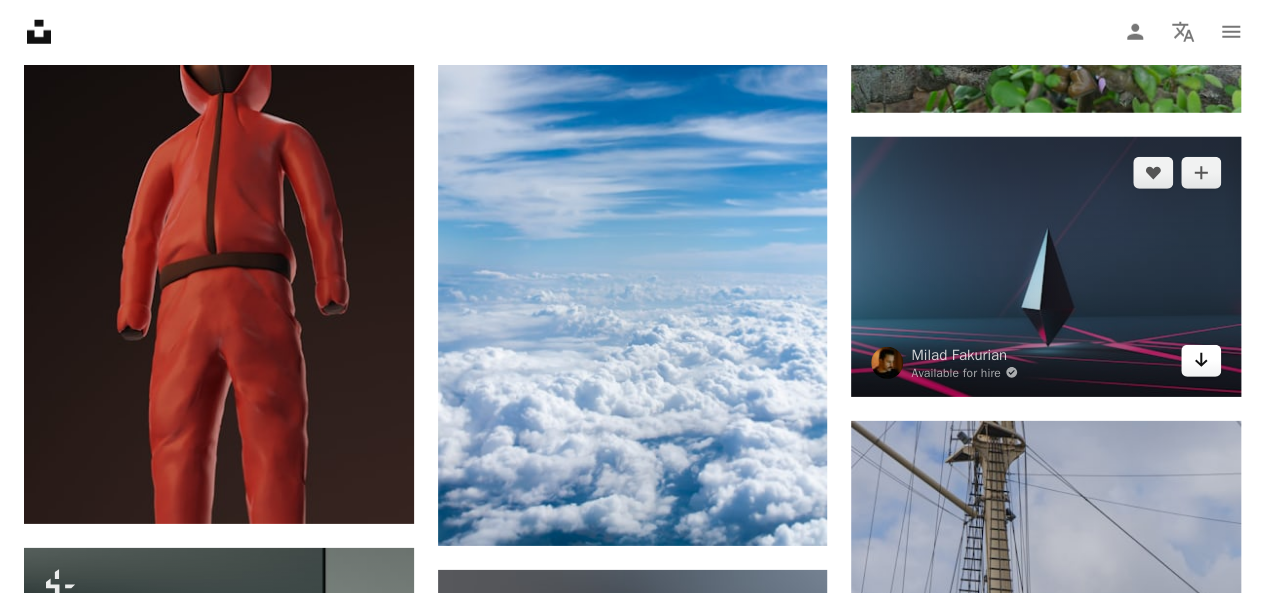 click 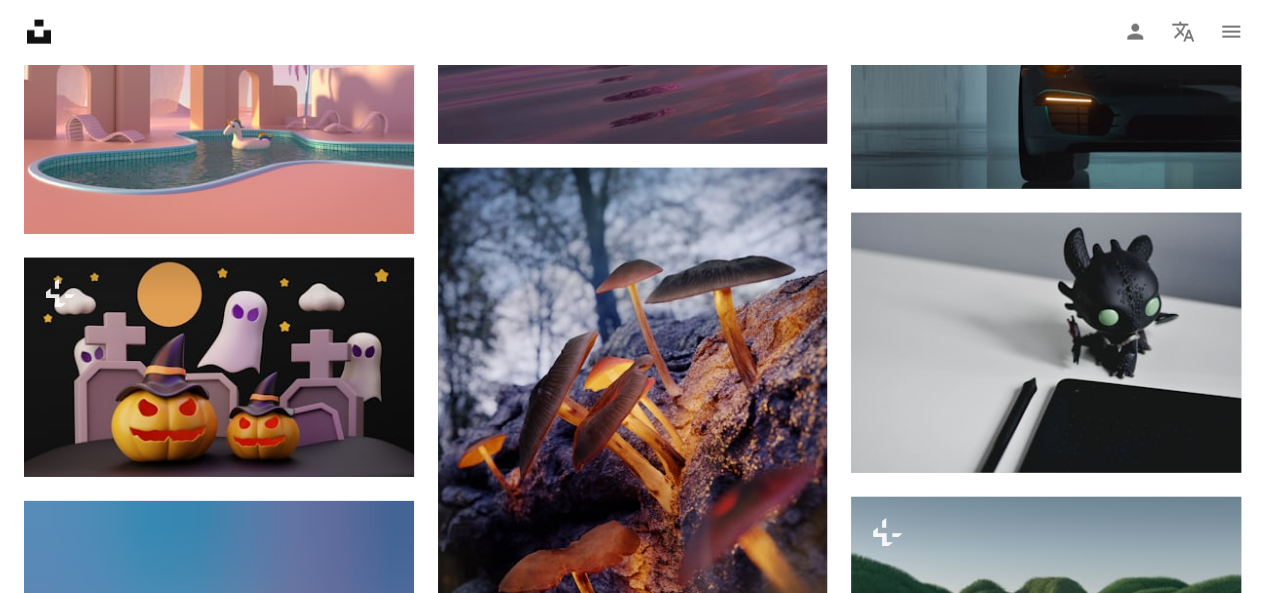 scroll, scrollTop: 9949, scrollLeft: 0, axis: vertical 